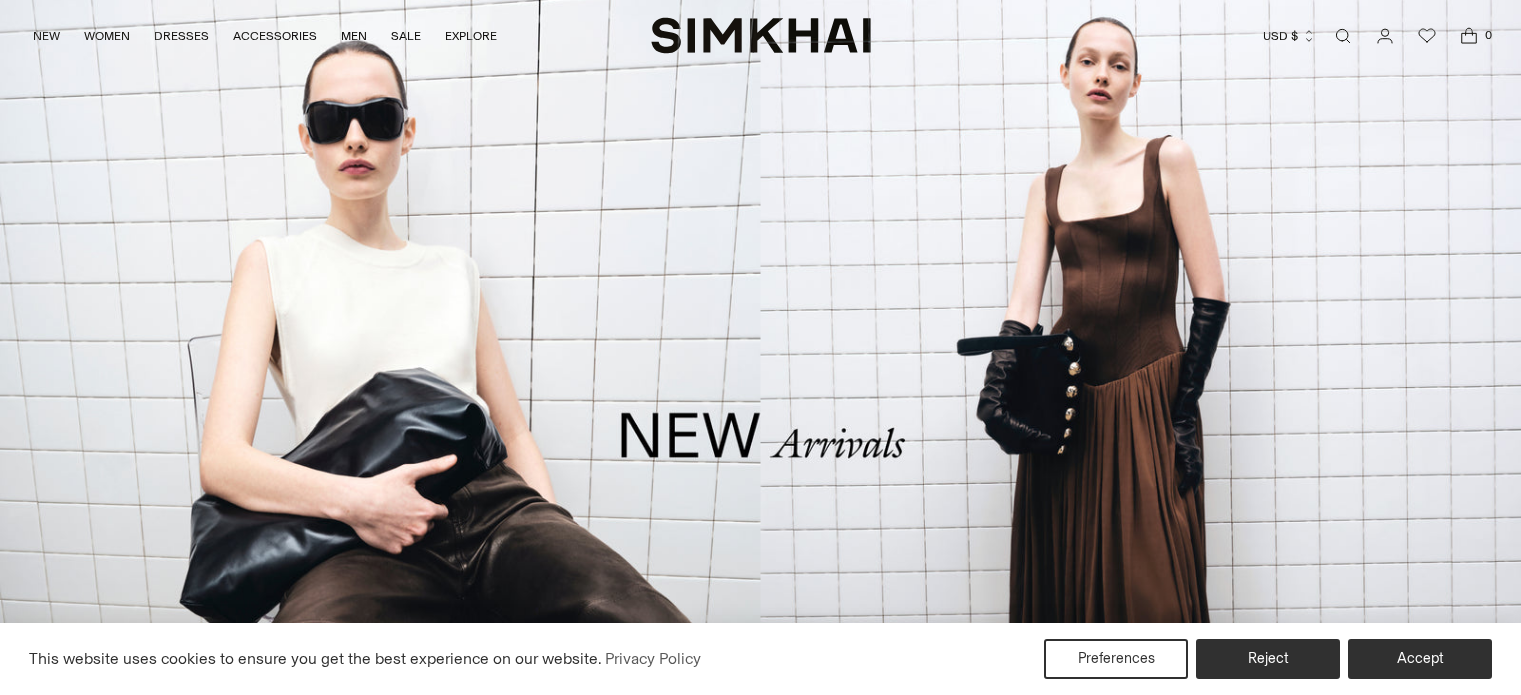 scroll, scrollTop: 0, scrollLeft: 0, axis: both 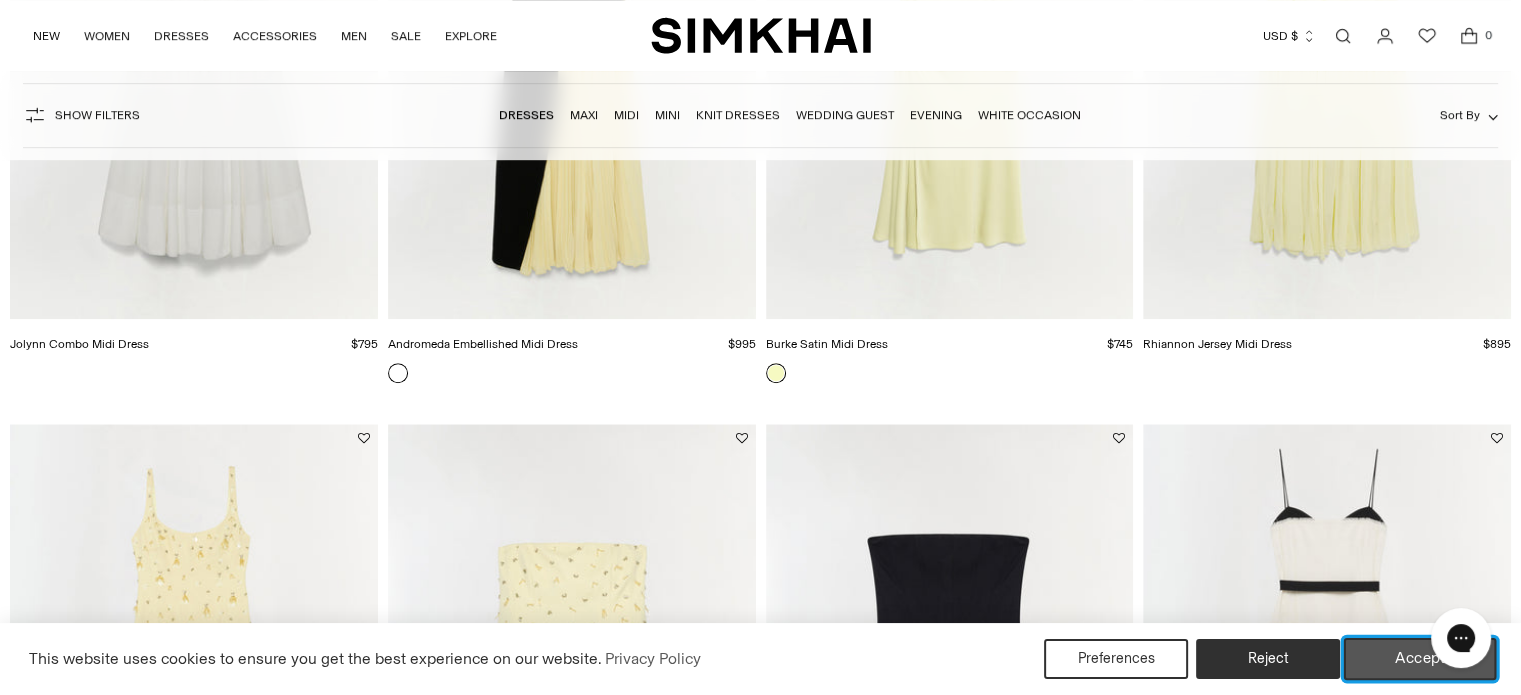 click on "Accept" at bounding box center (1420, 659) 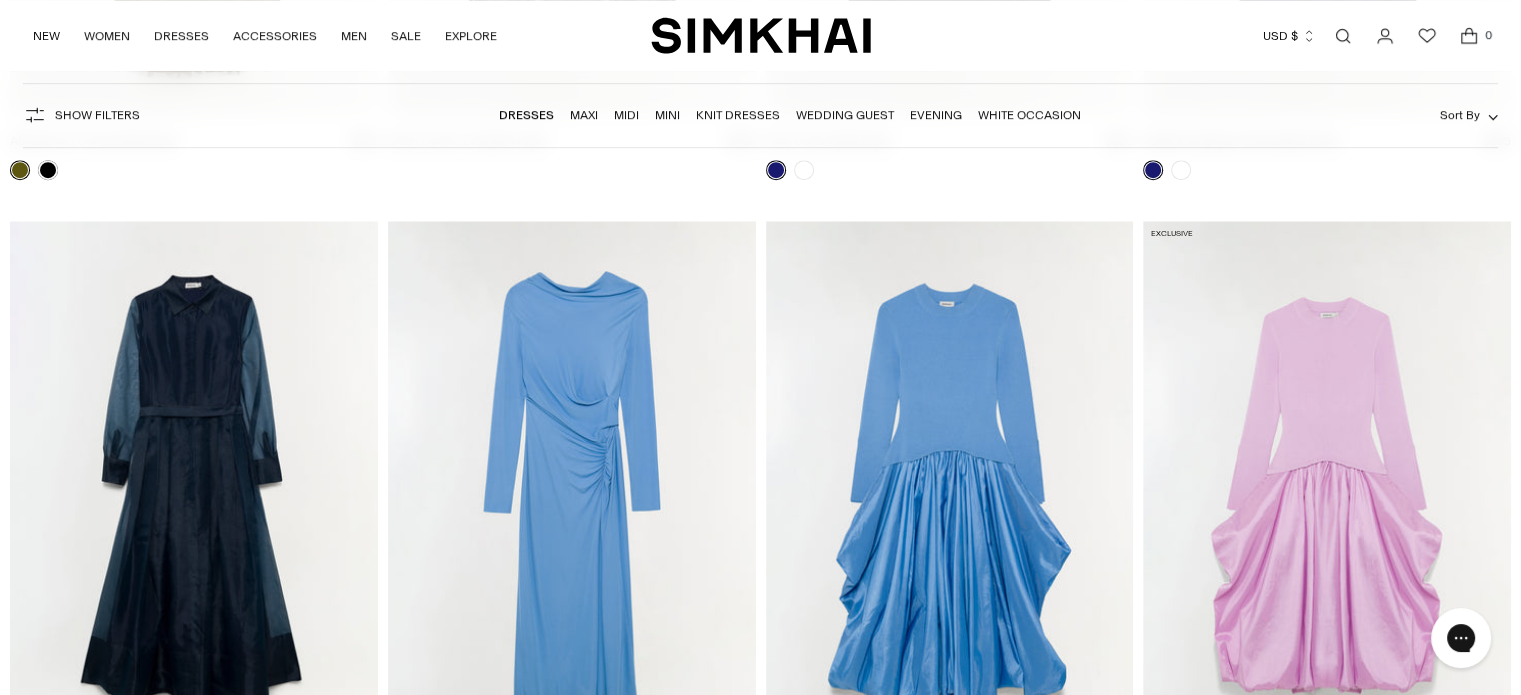 scroll, scrollTop: 9160, scrollLeft: 0, axis: vertical 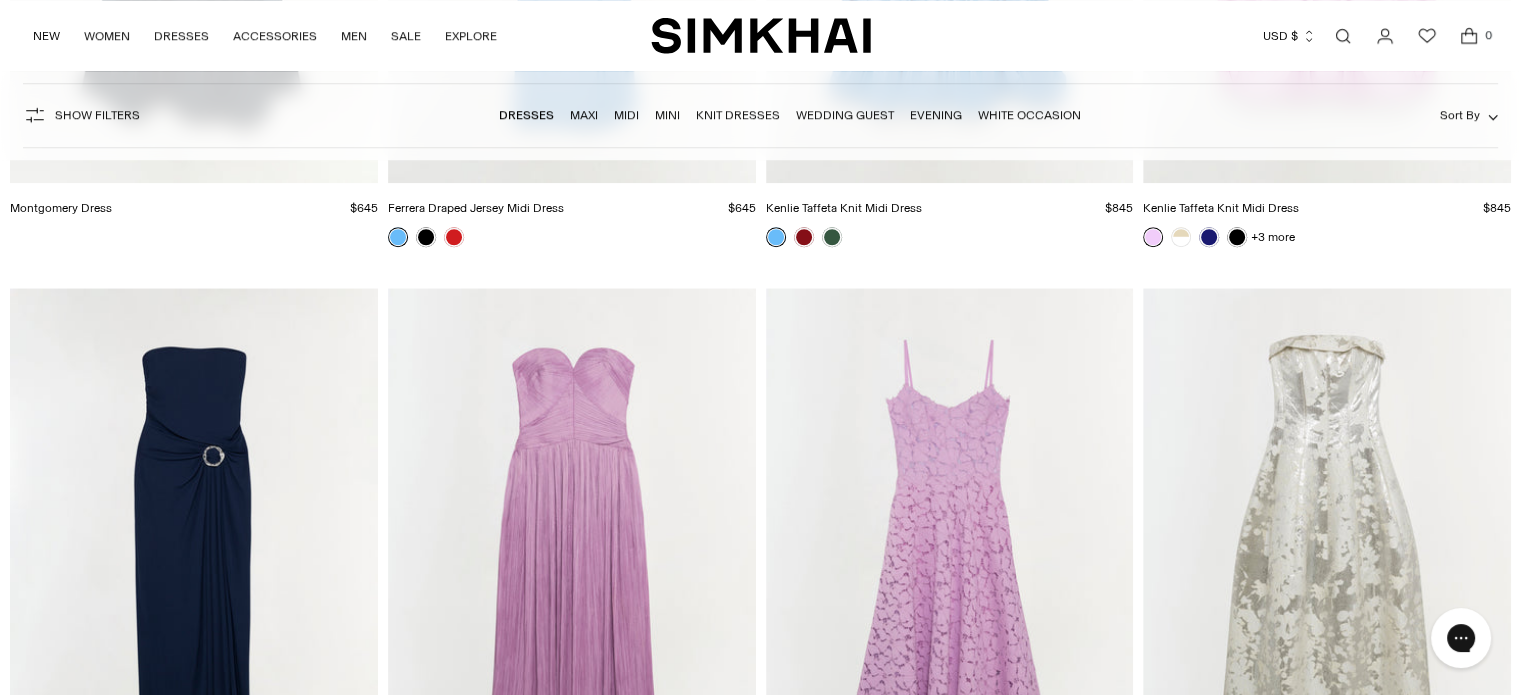 click at bounding box center (0, 0) 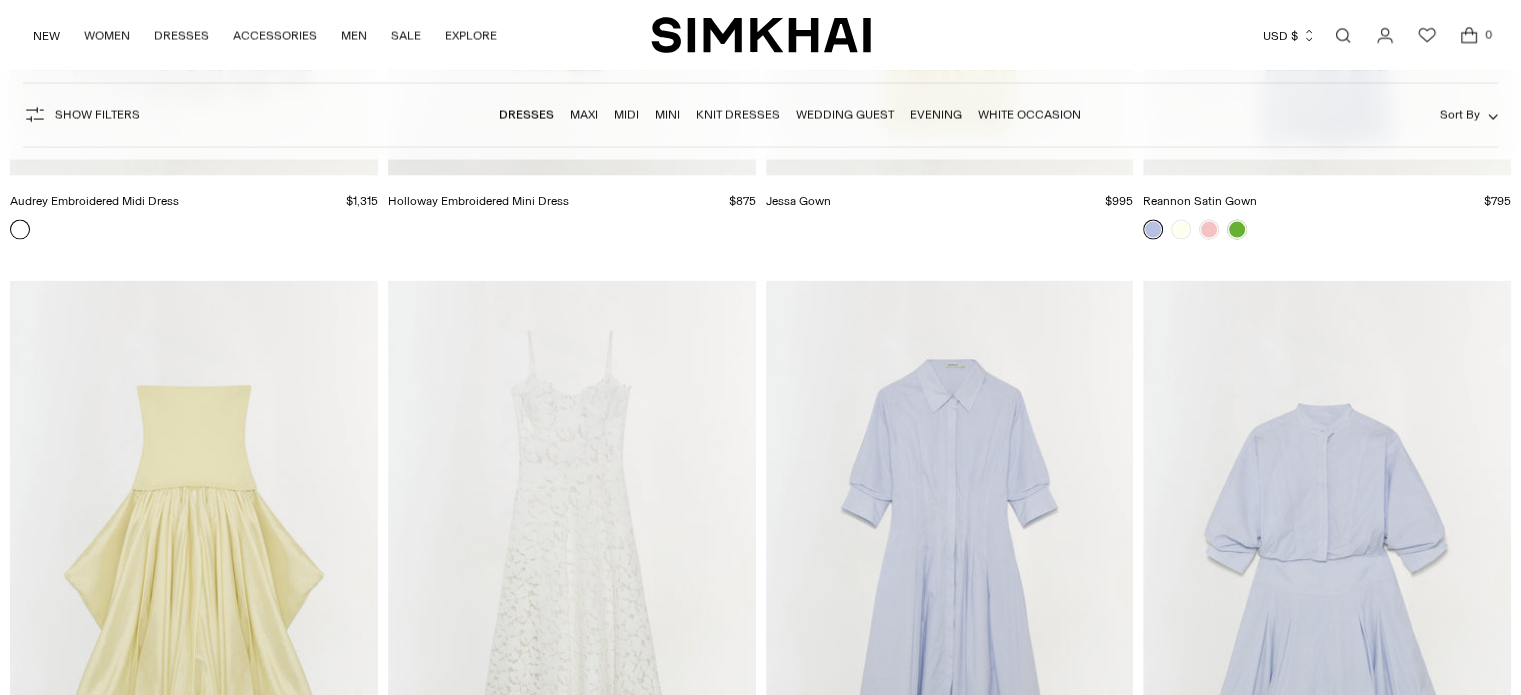 scroll, scrollTop: 3914, scrollLeft: 0, axis: vertical 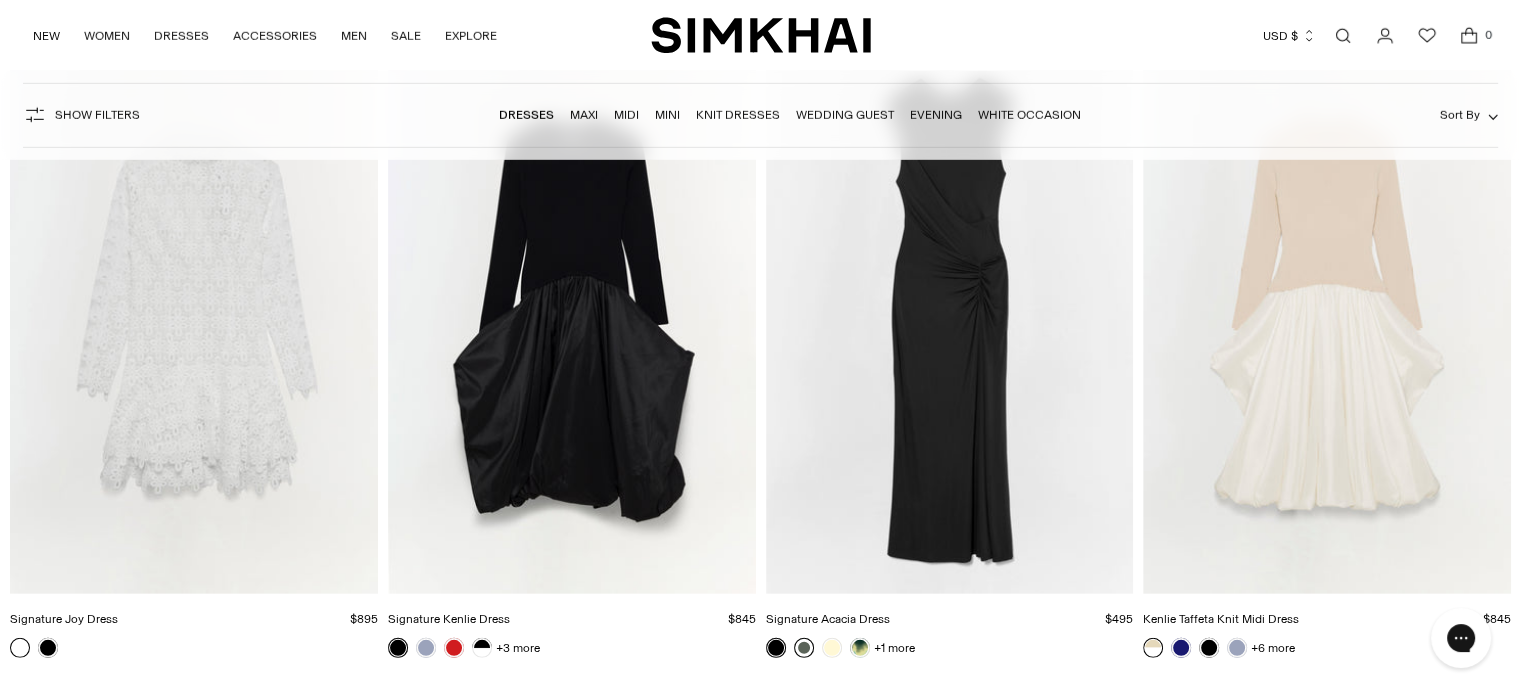 click at bounding box center (804, 648) 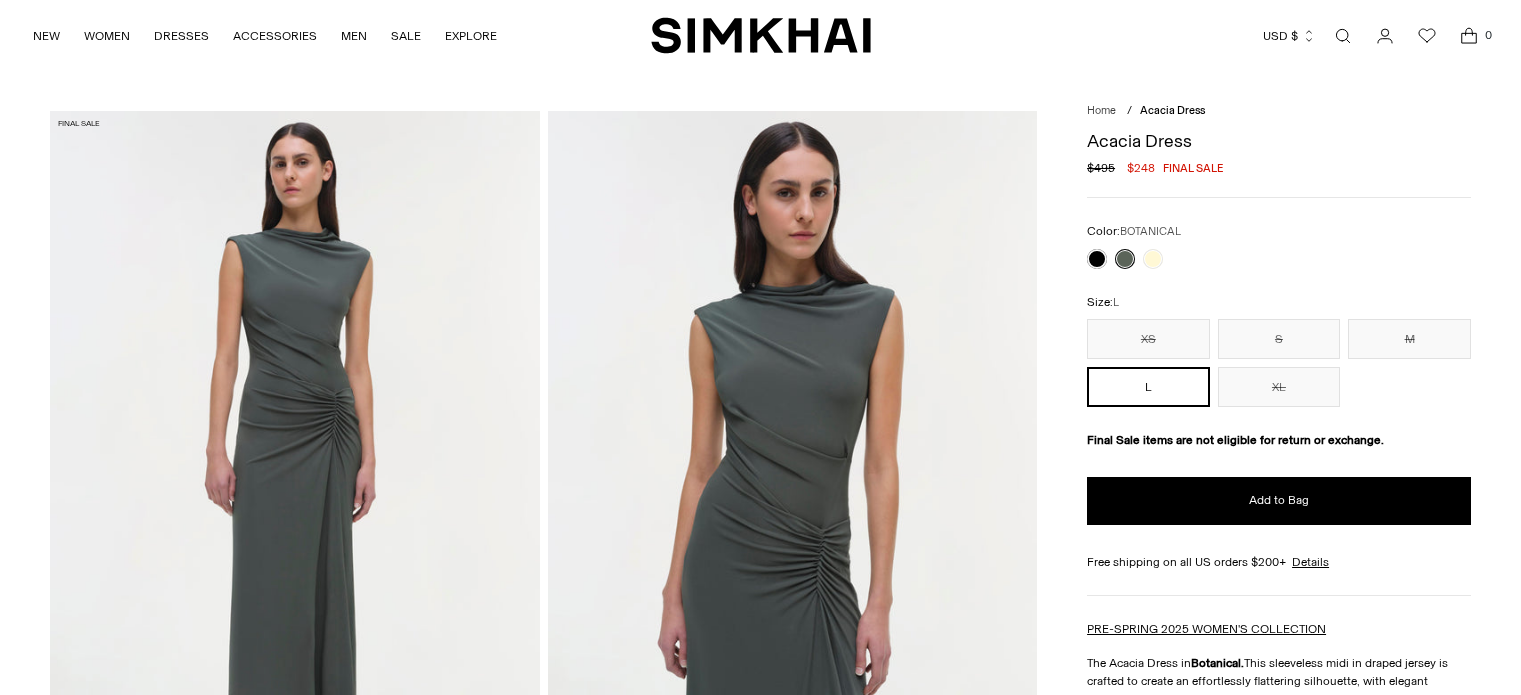 scroll, scrollTop: 0, scrollLeft: 0, axis: both 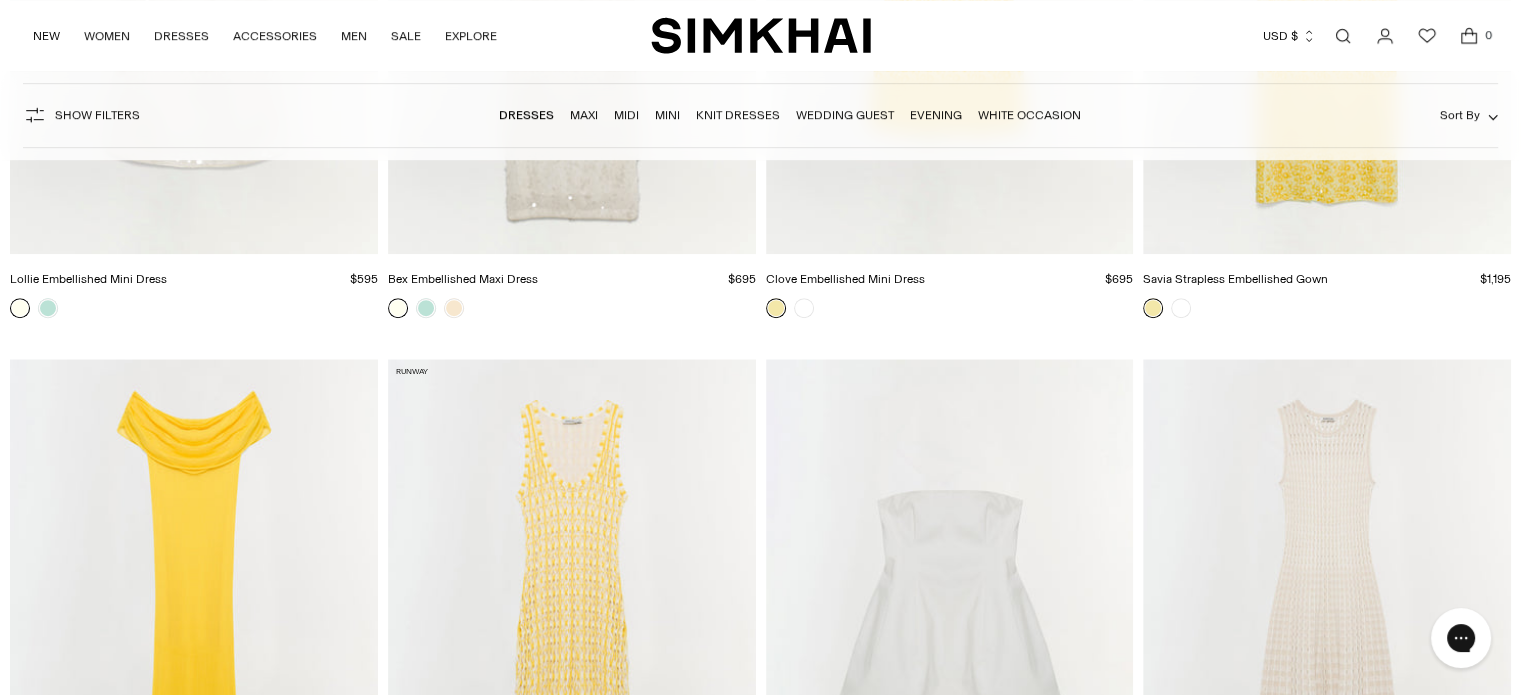 click at bounding box center [0, 0] 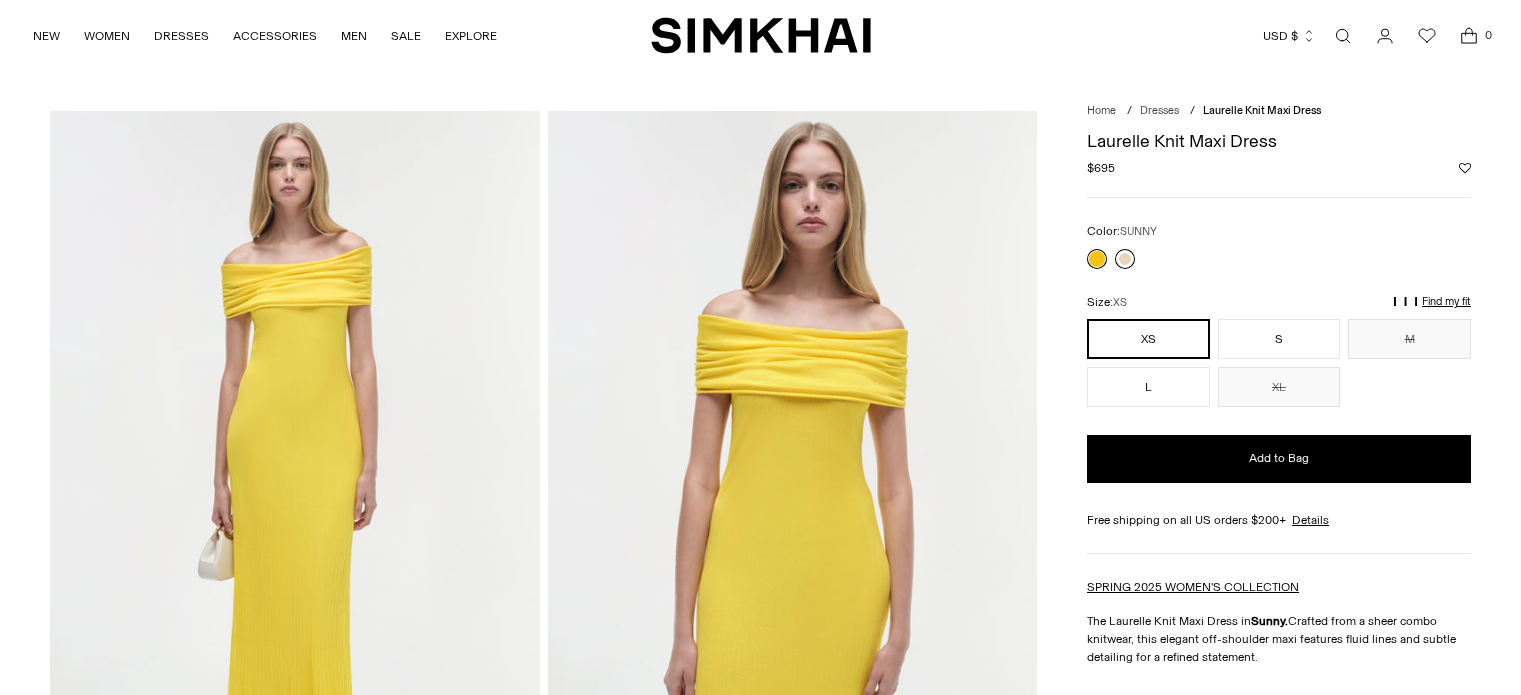 scroll, scrollTop: 0, scrollLeft: 0, axis: both 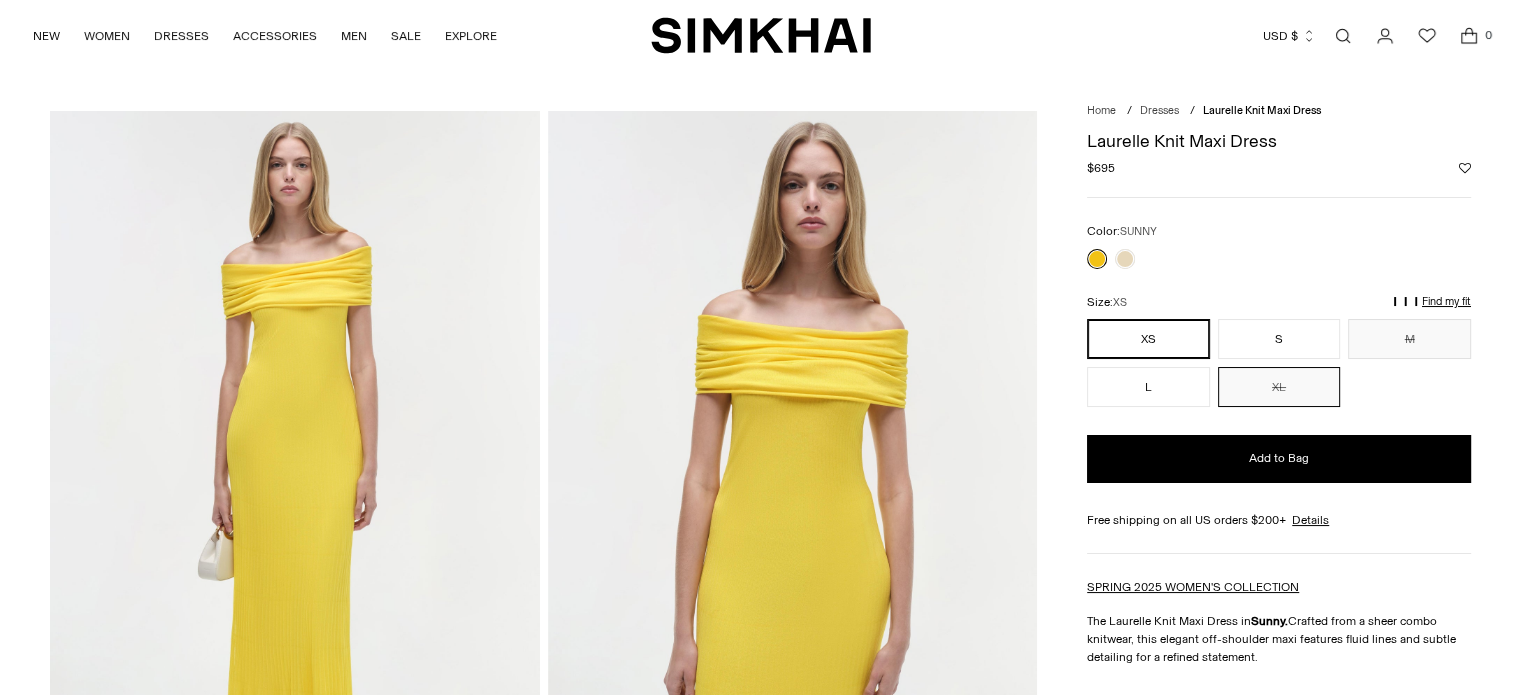 click on "XL" at bounding box center (1279, 387) 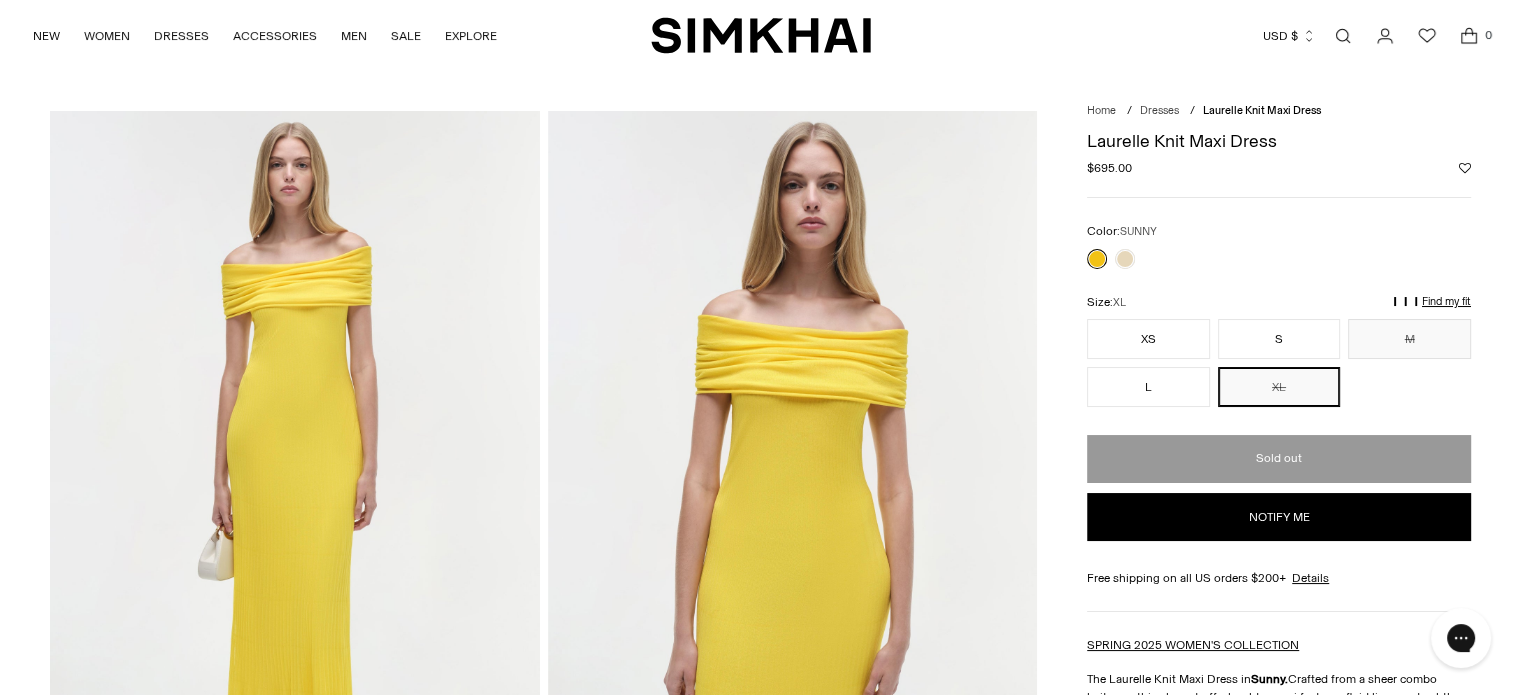 scroll, scrollTop: 0, scrollLeft: 0, axis: both 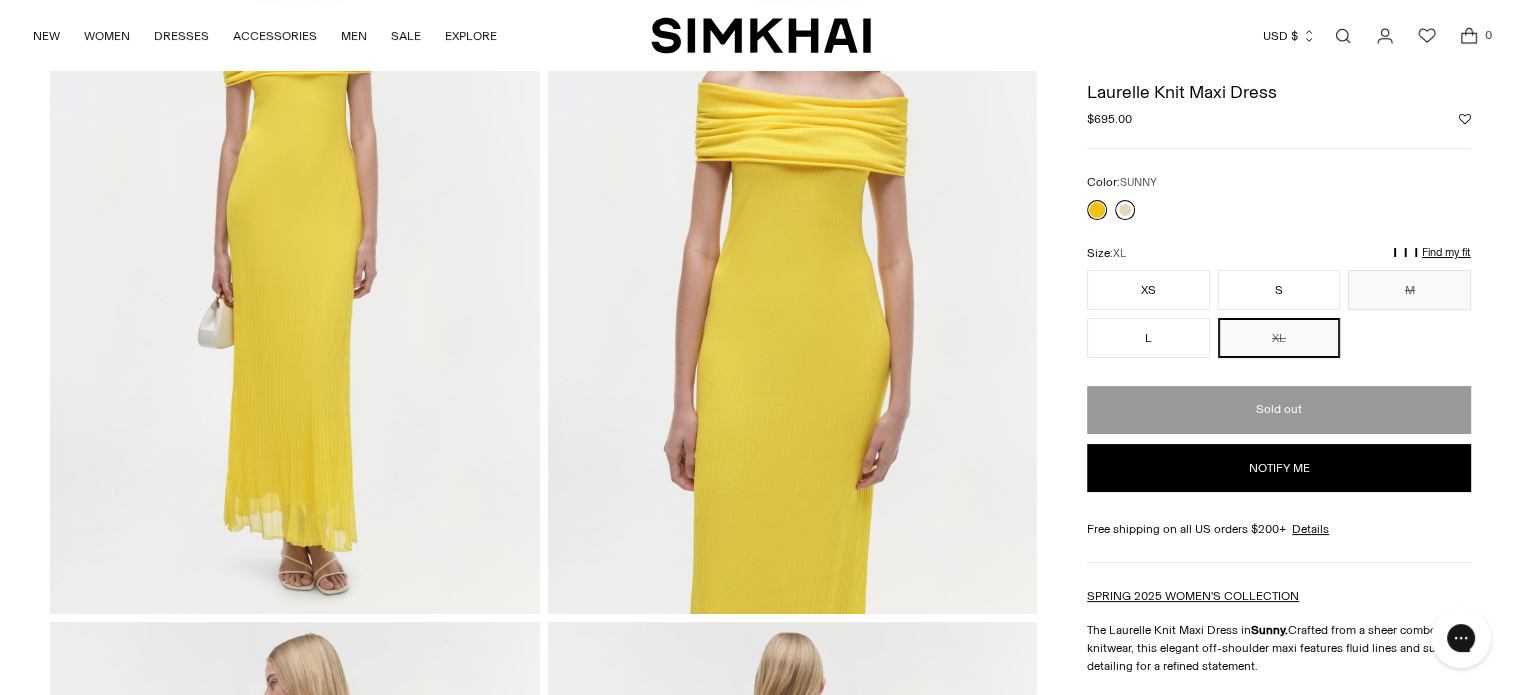 click at bounding box center (1125, 210) 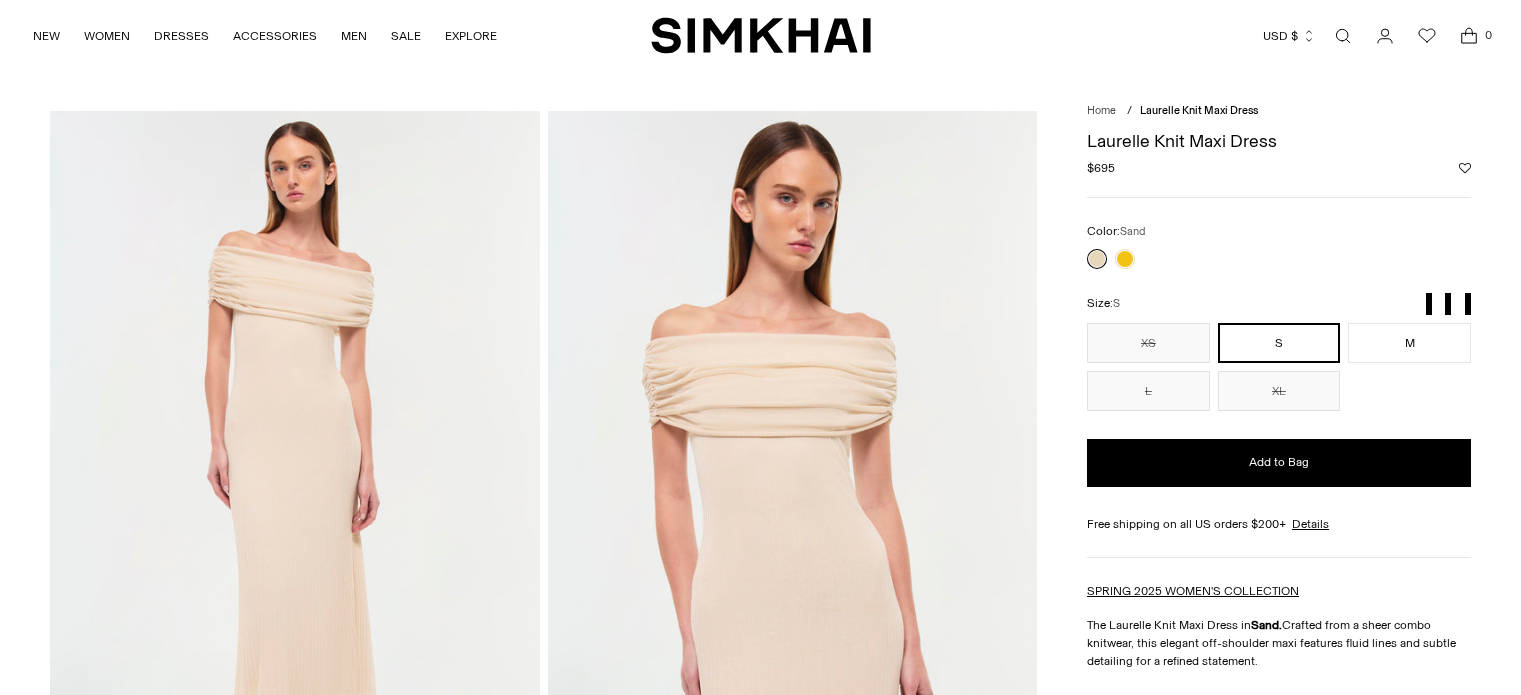 scroll, scrollTop: 0, scrollLeft: 0, axis: both 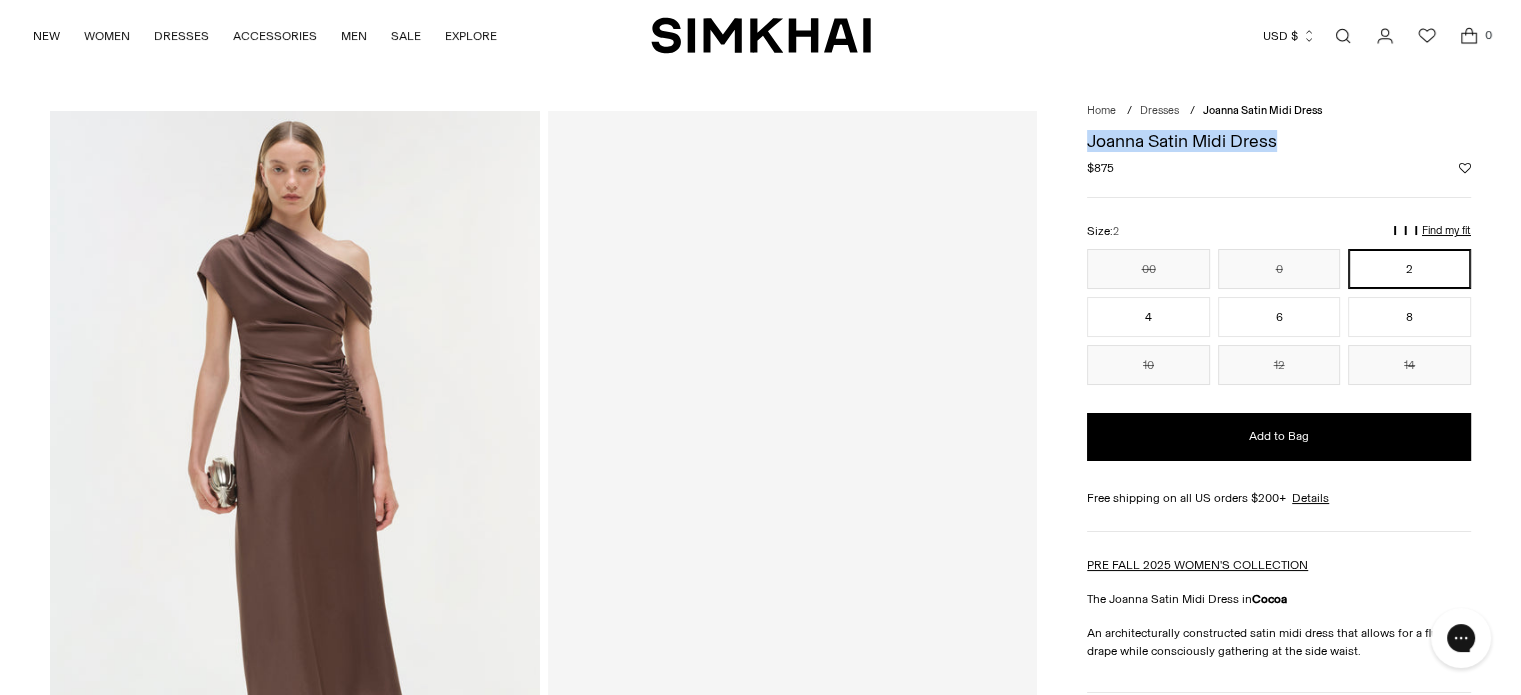 drag, startPoint x: 1277, startPoint y: 143, endPoint x: 1072, endPoint y: 146, distance: 205.02196 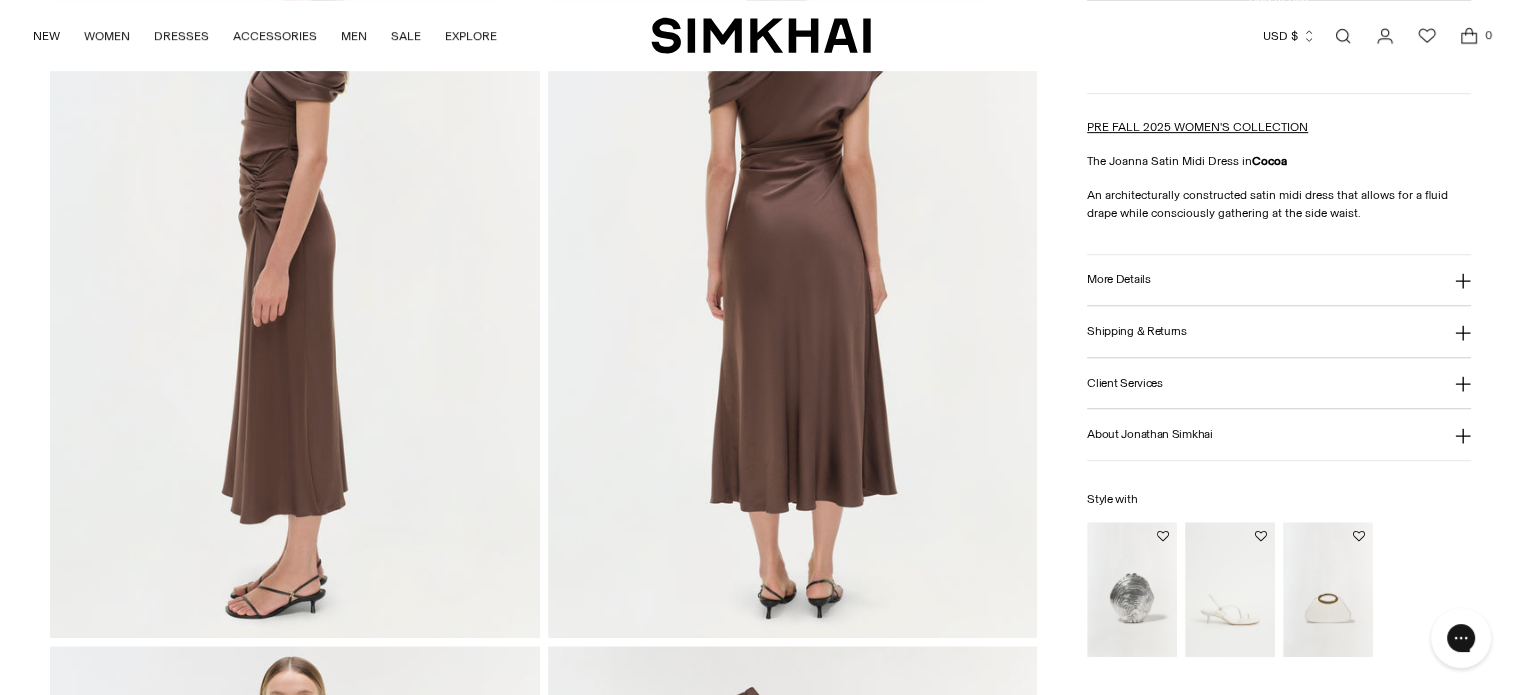scroll, scrollTop: 970, scrollLeft: 0, axis: vertical 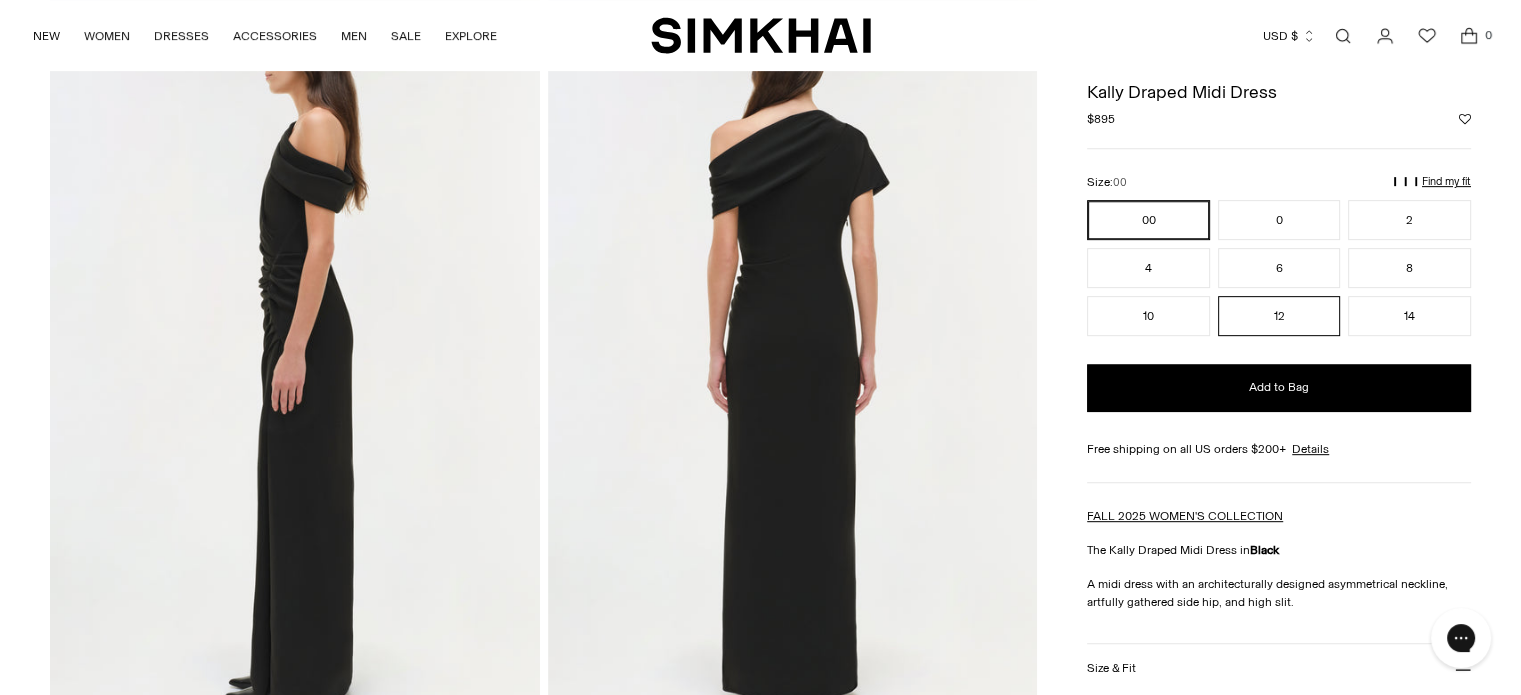 click on "12" at bounding box center [1279, 316] 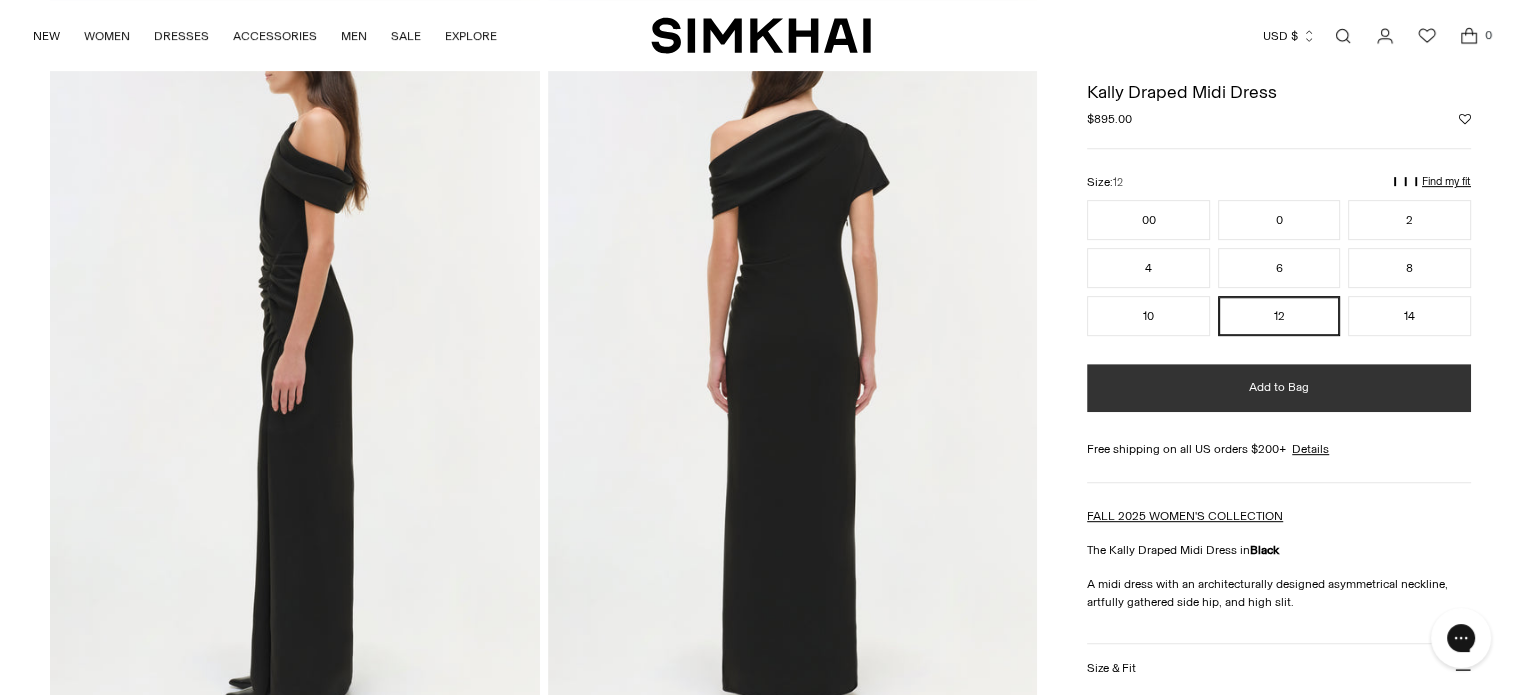 click on "Add to Bag" at bounding box center [1279, 387] 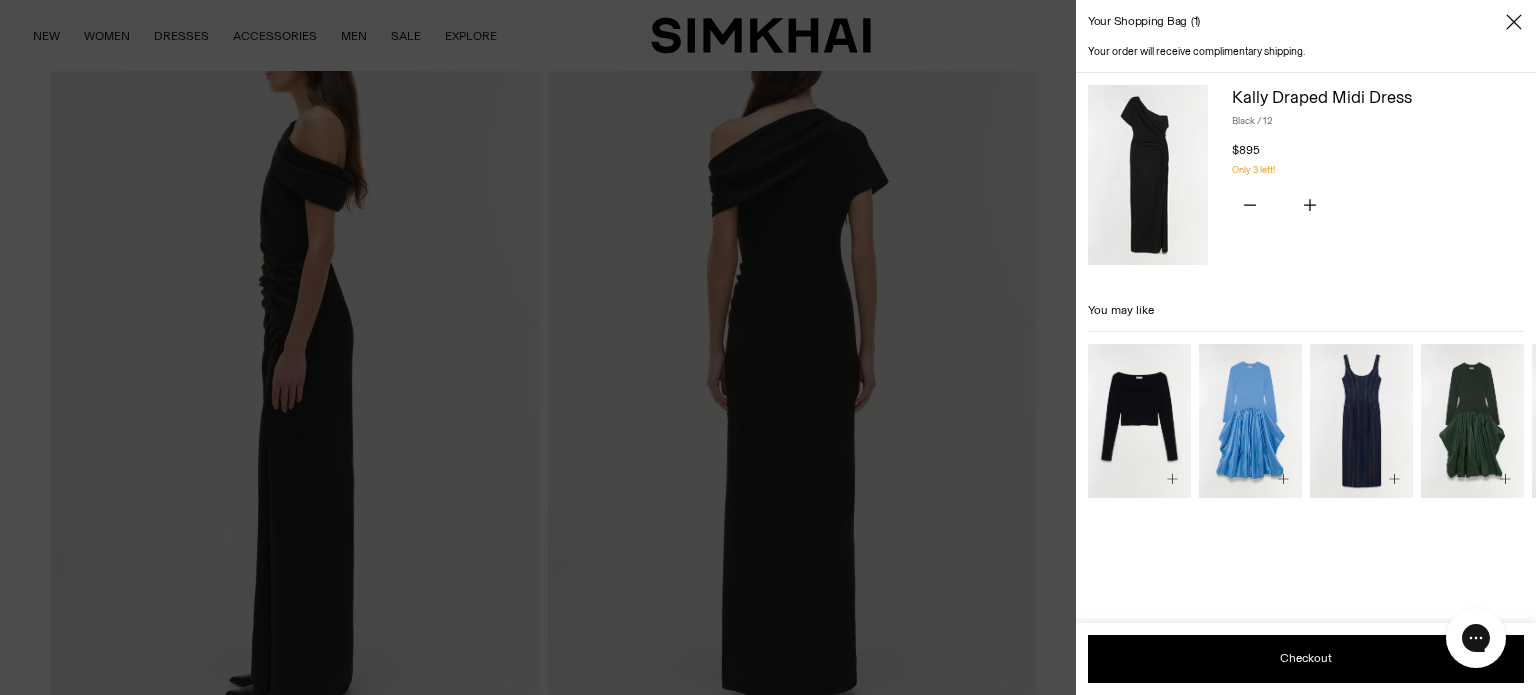 click 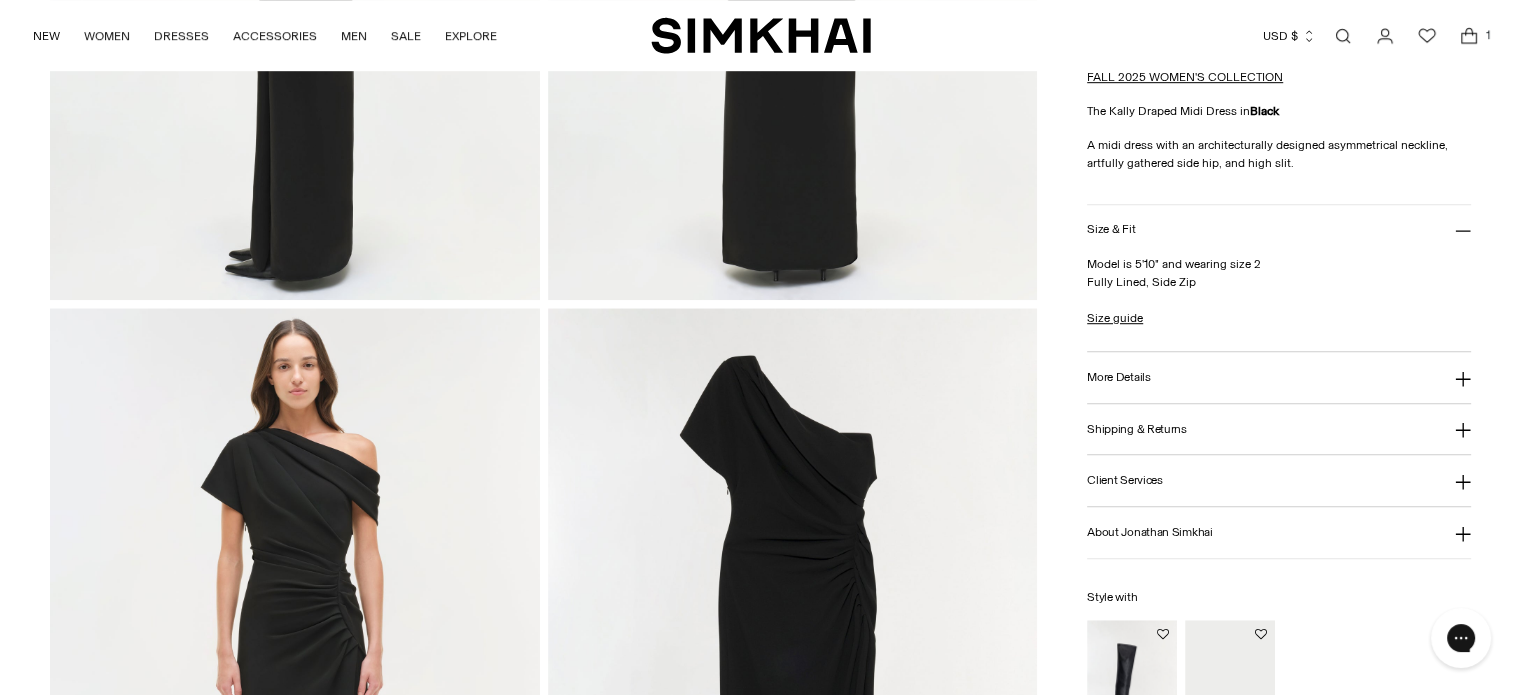 scroll, scrollTop: 1303, scrollLeft: 0, axis: vertical 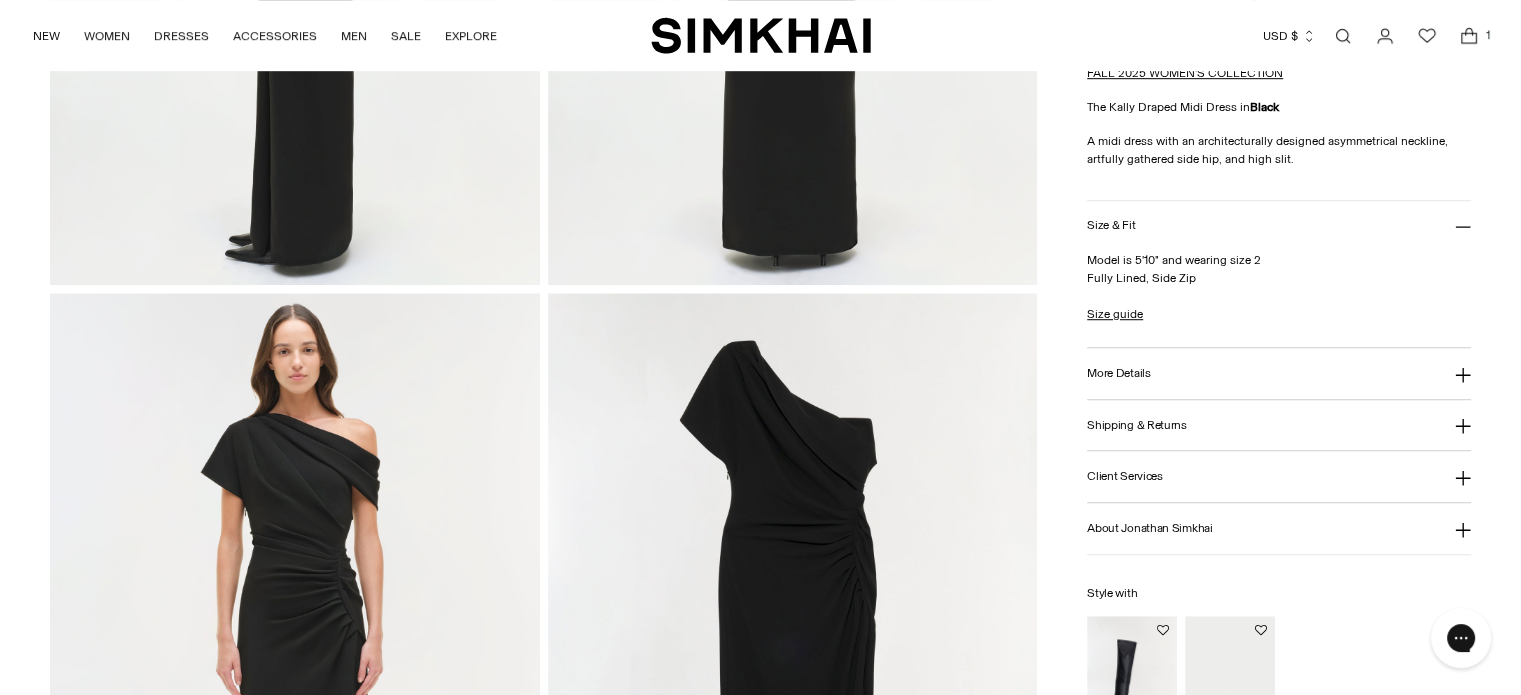 click 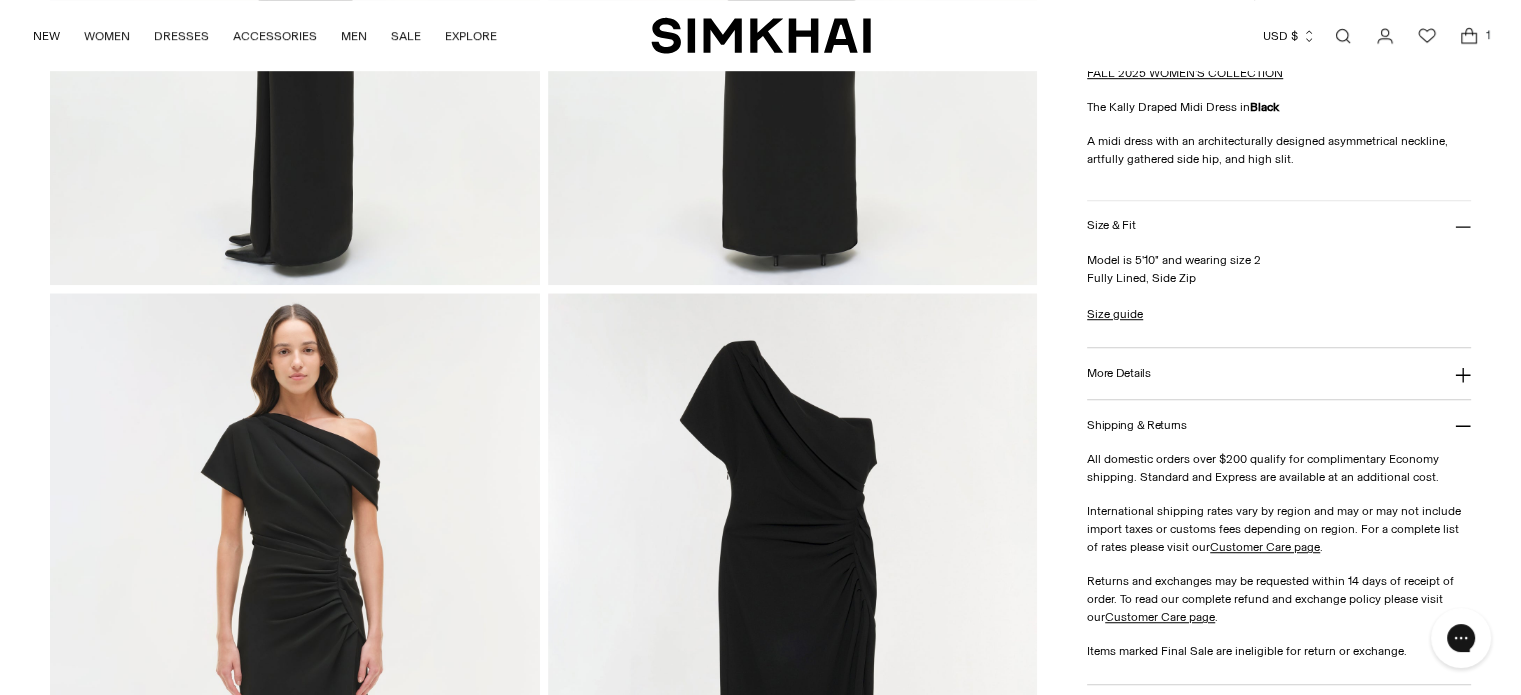 click 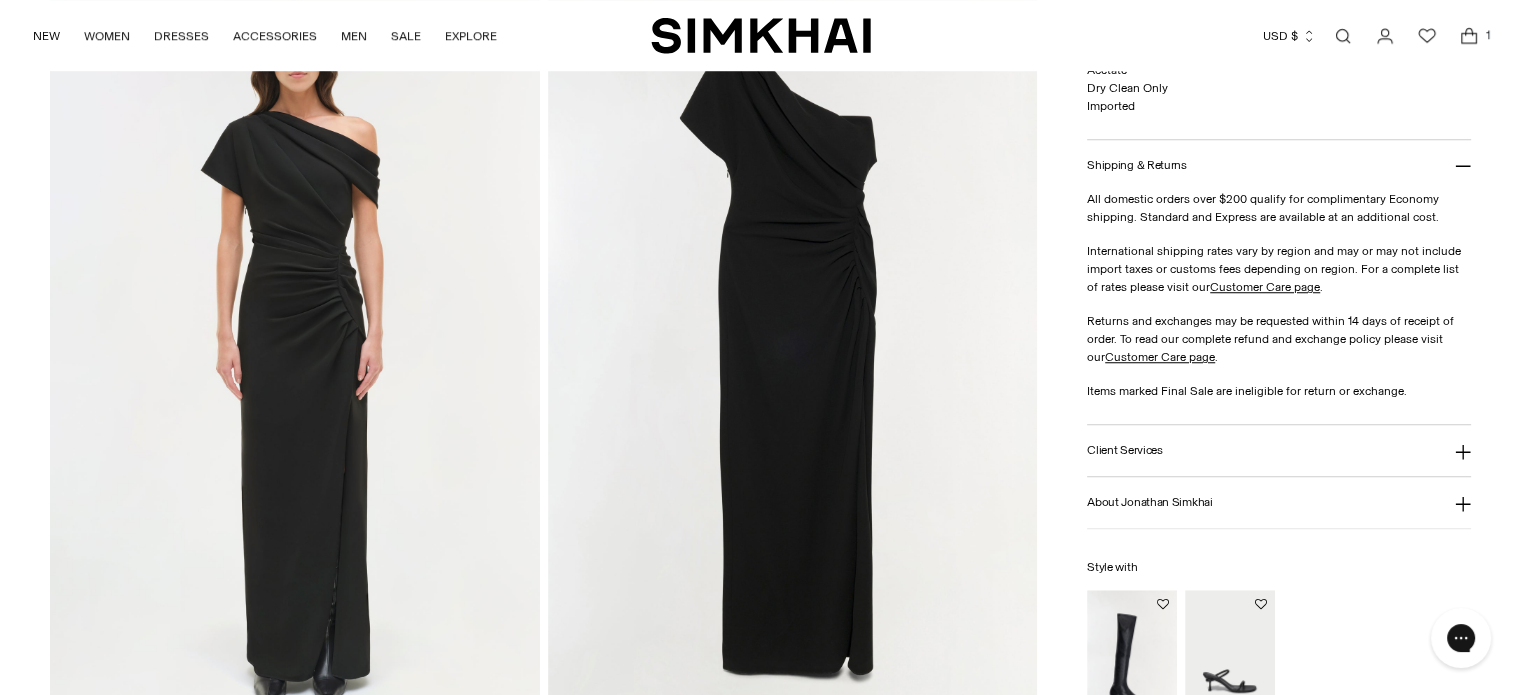 scroll, scrollTop: 1610, scrollLeft: 0, axis: vertical 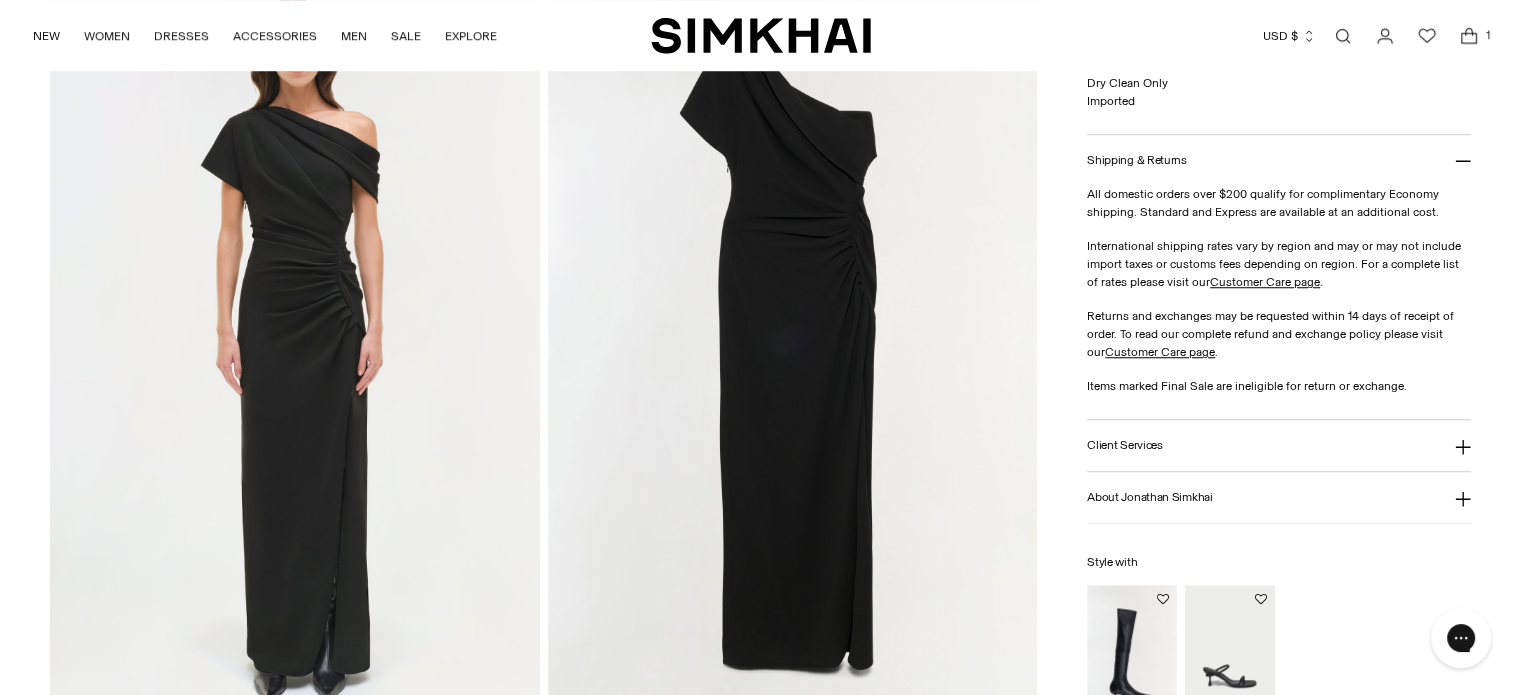 click on "Client Services" at bounding box center [1279, 445] 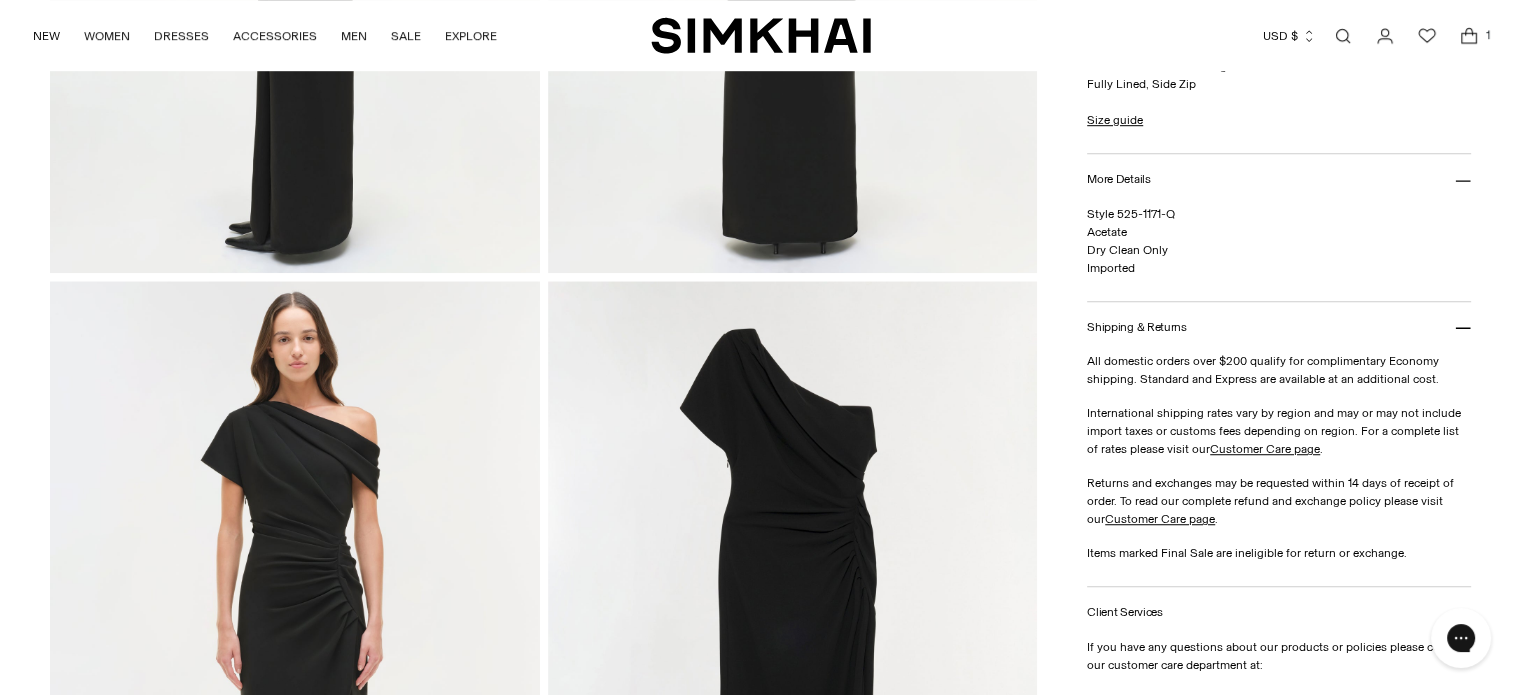 scroll, scrollTop: 1320, scrollLeft: 0, axis: vertical 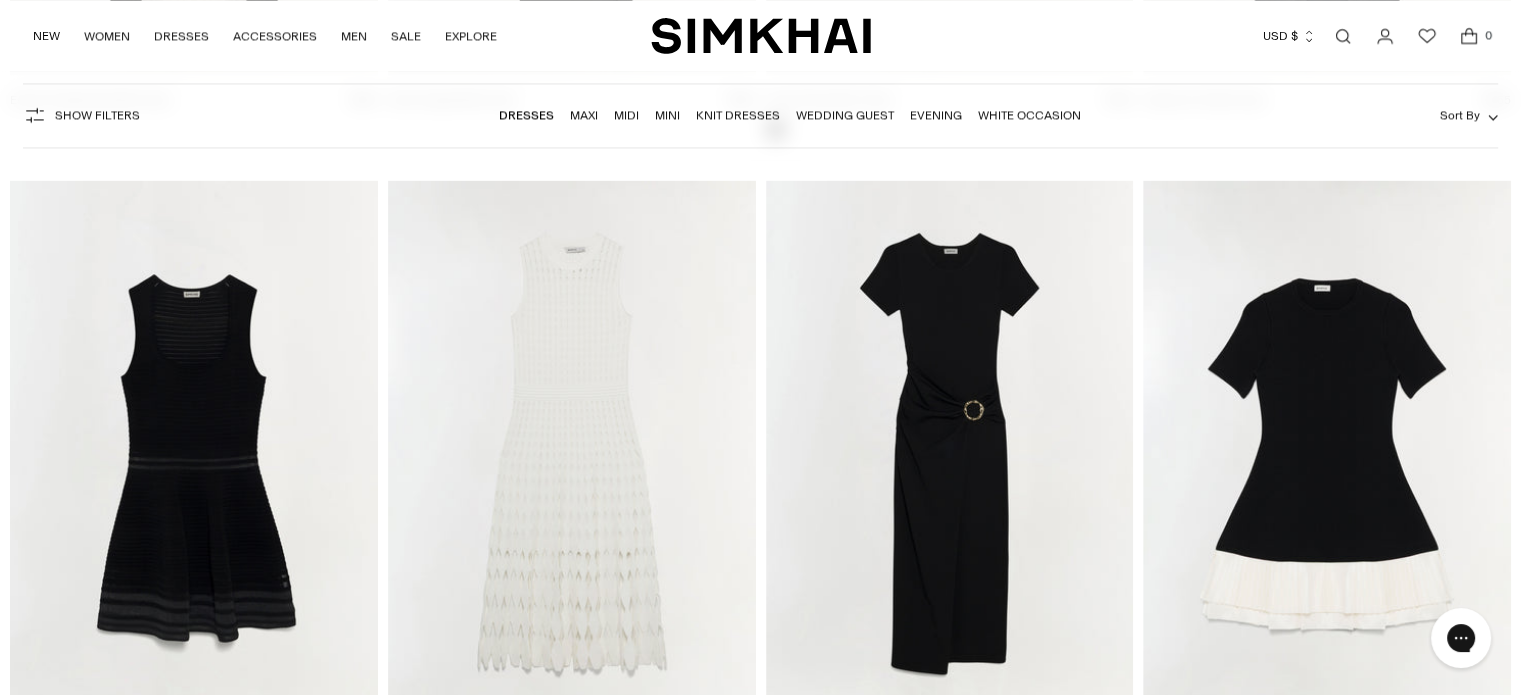 click at bounding box center [0, 0] 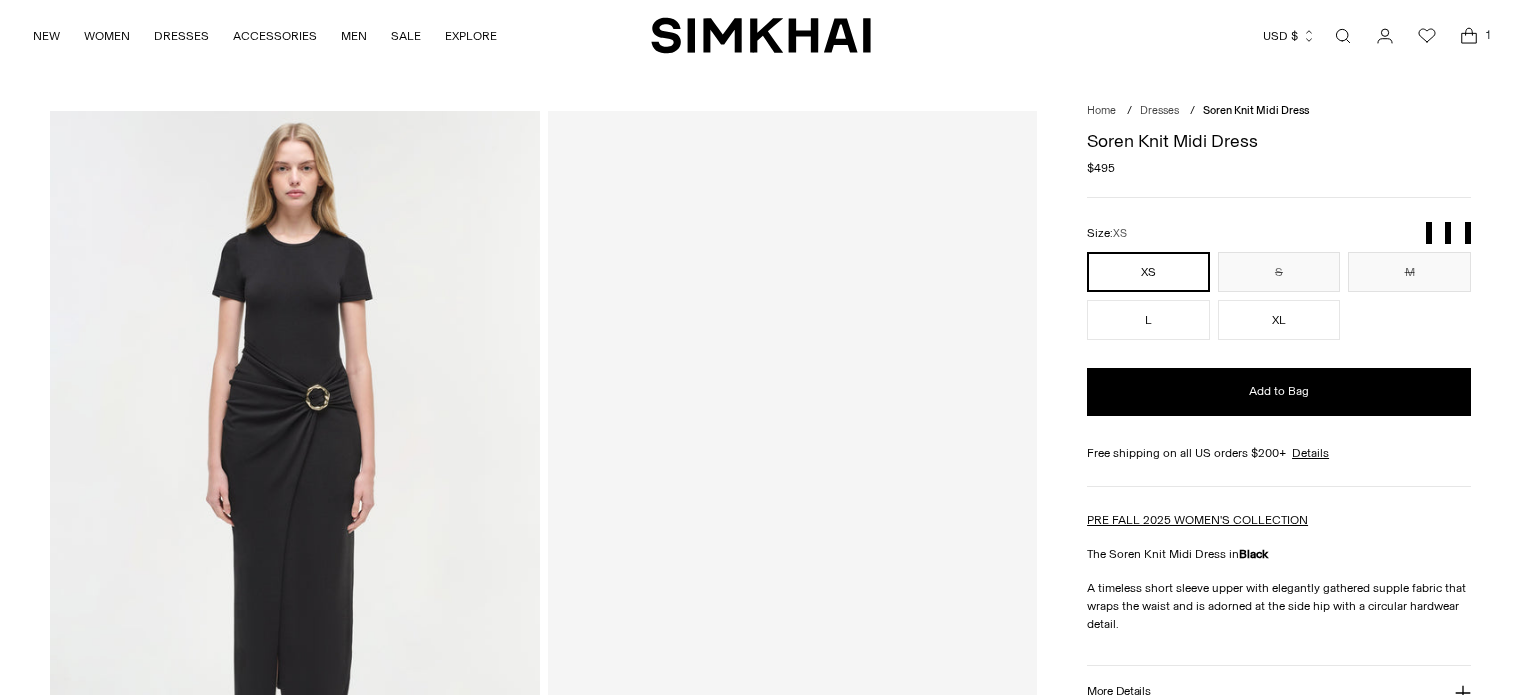 scroll, scrollTop: 0, scrollLeft: 0, axis: both 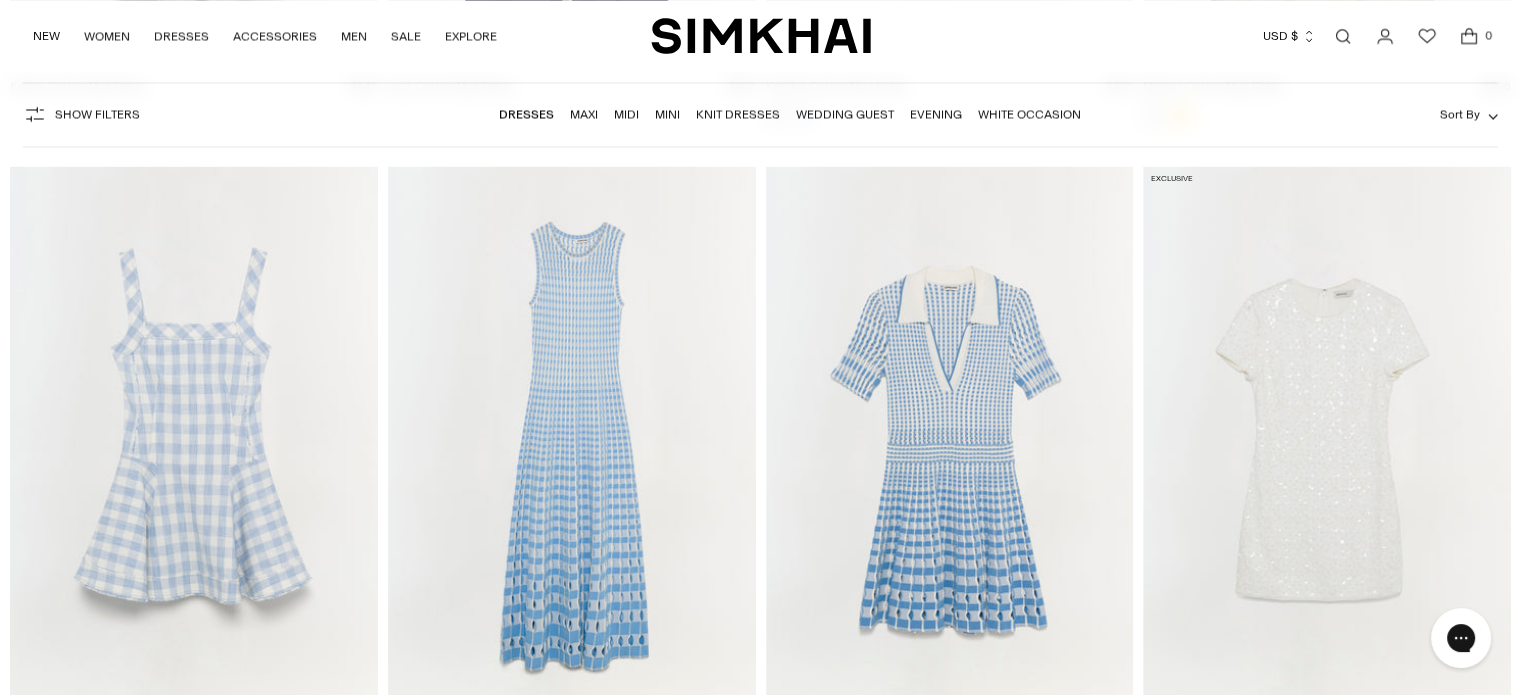 click on "Wedding Guest" at bounding box center (845, 115) 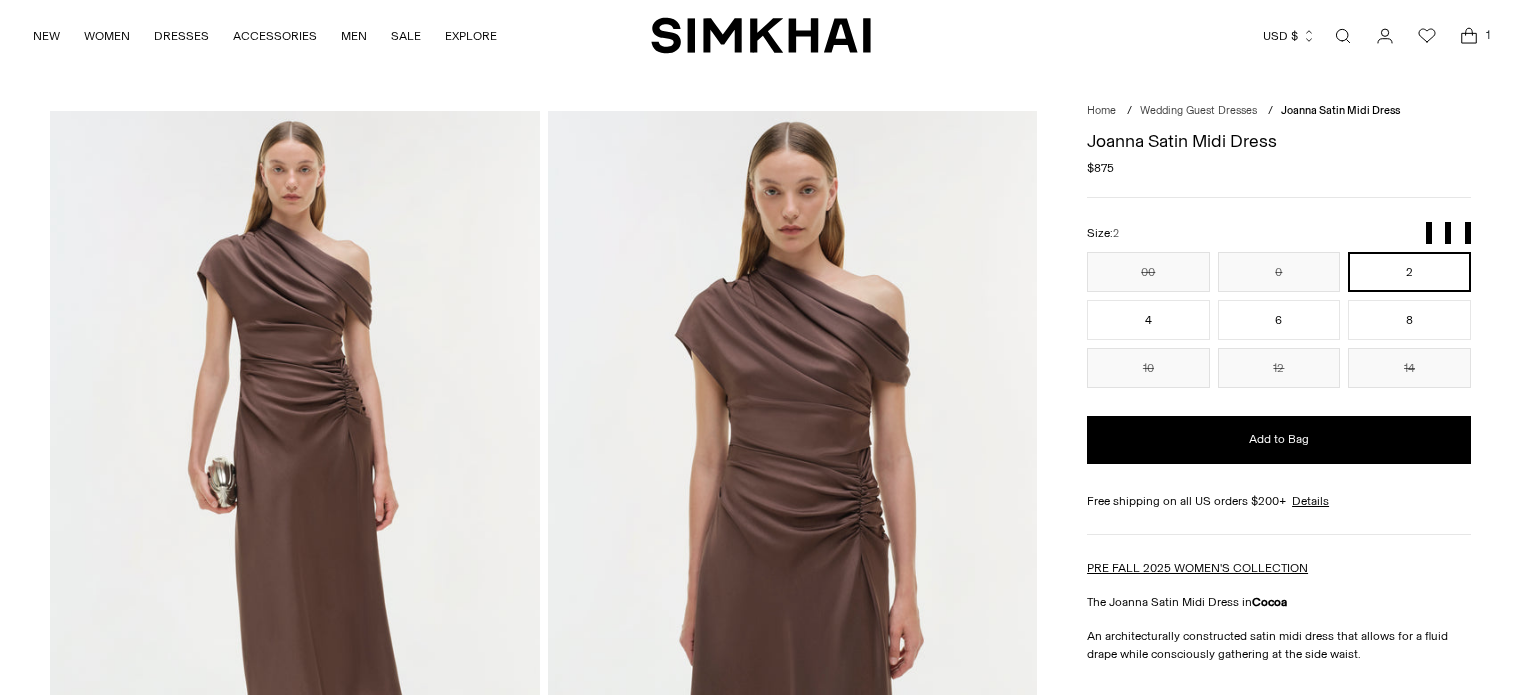 scroll, scrollTop: 0, scrollLeft: 0, axis: both 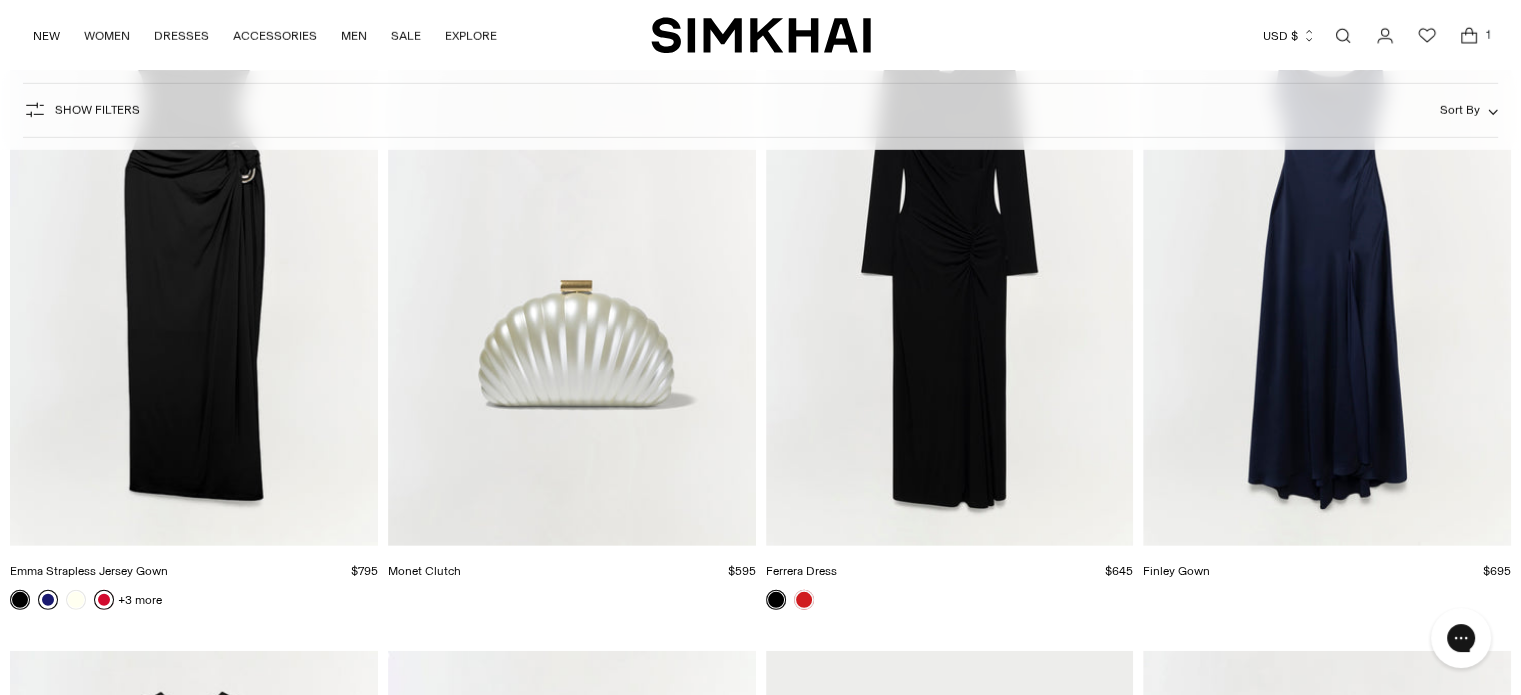 click at bounding box center [0, 0] 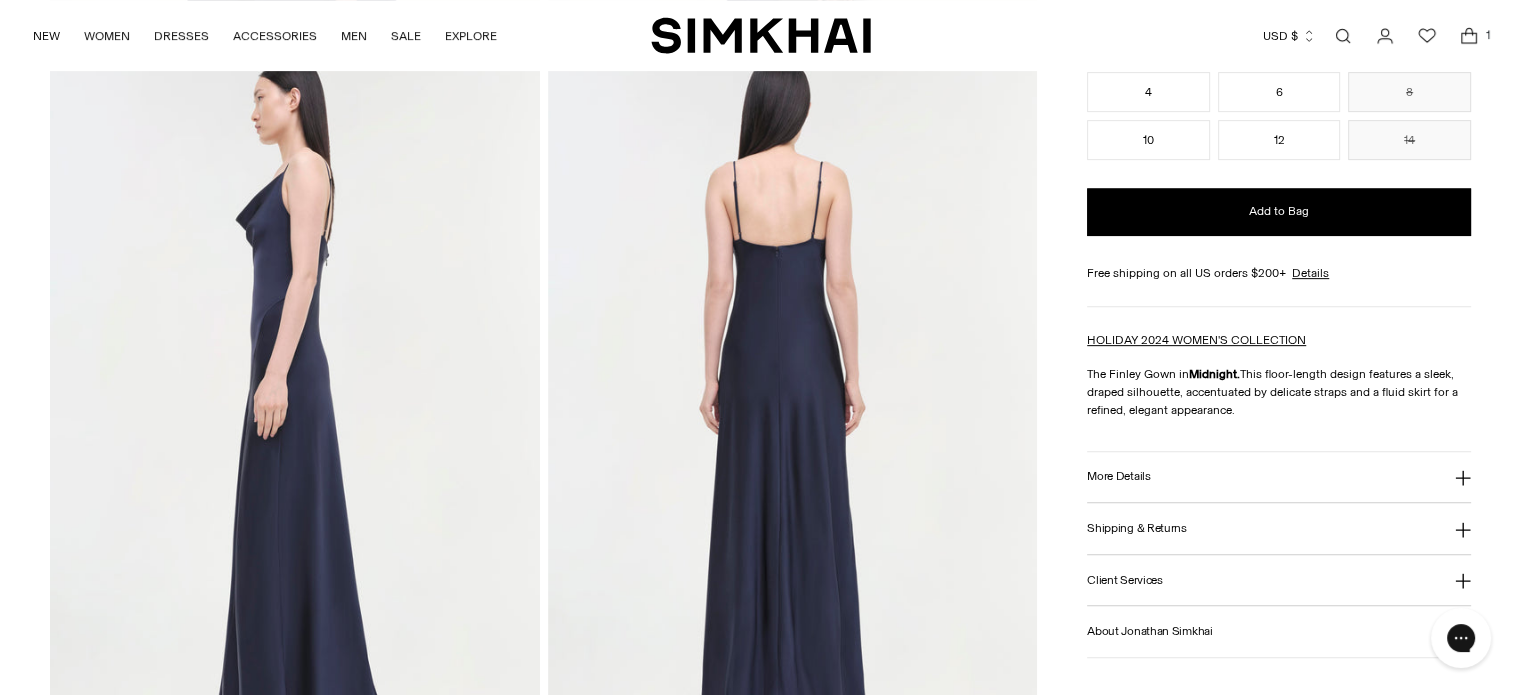 scroll, scrollTop: 0, scrollLeft: 0, axis: both 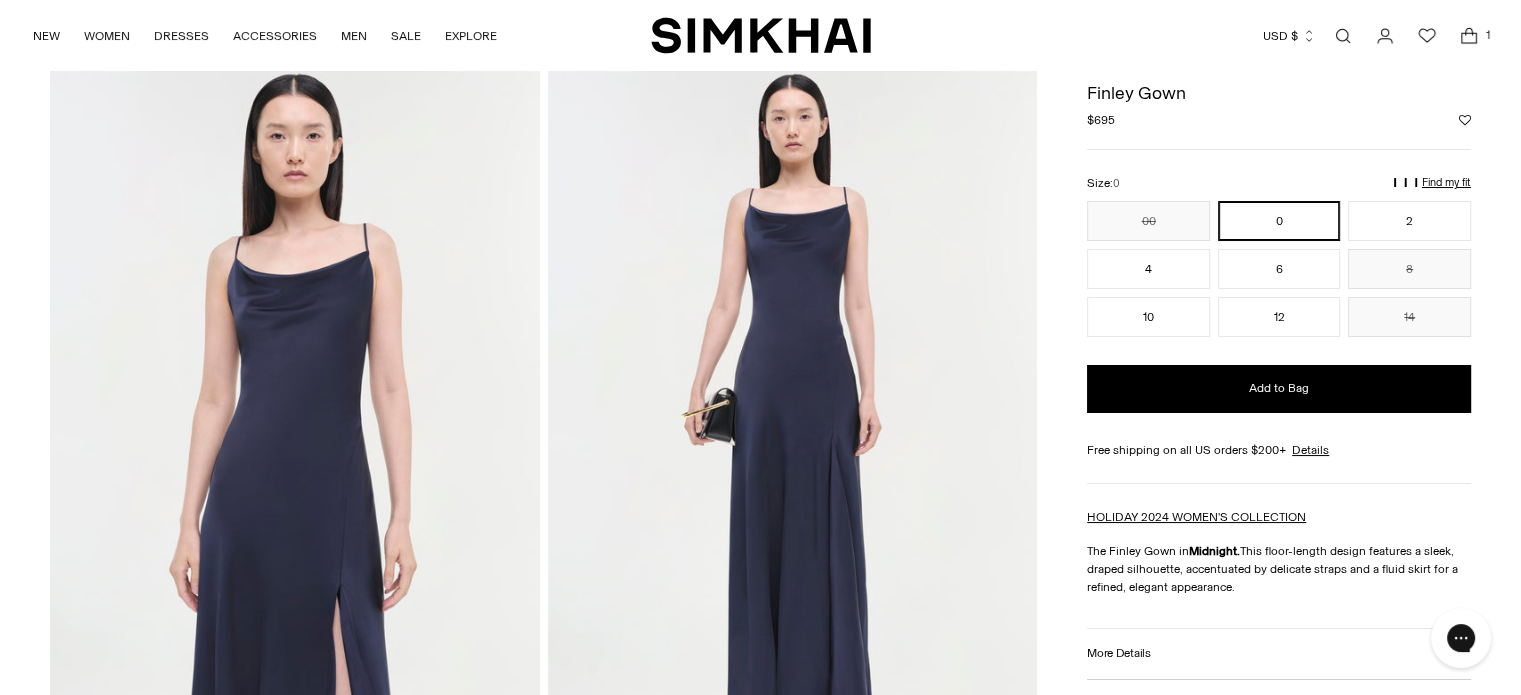 drag, startPoint x: 913, startPoint y: 28, endPoint x: 879, endPoint y: 7, distance: 39.962482 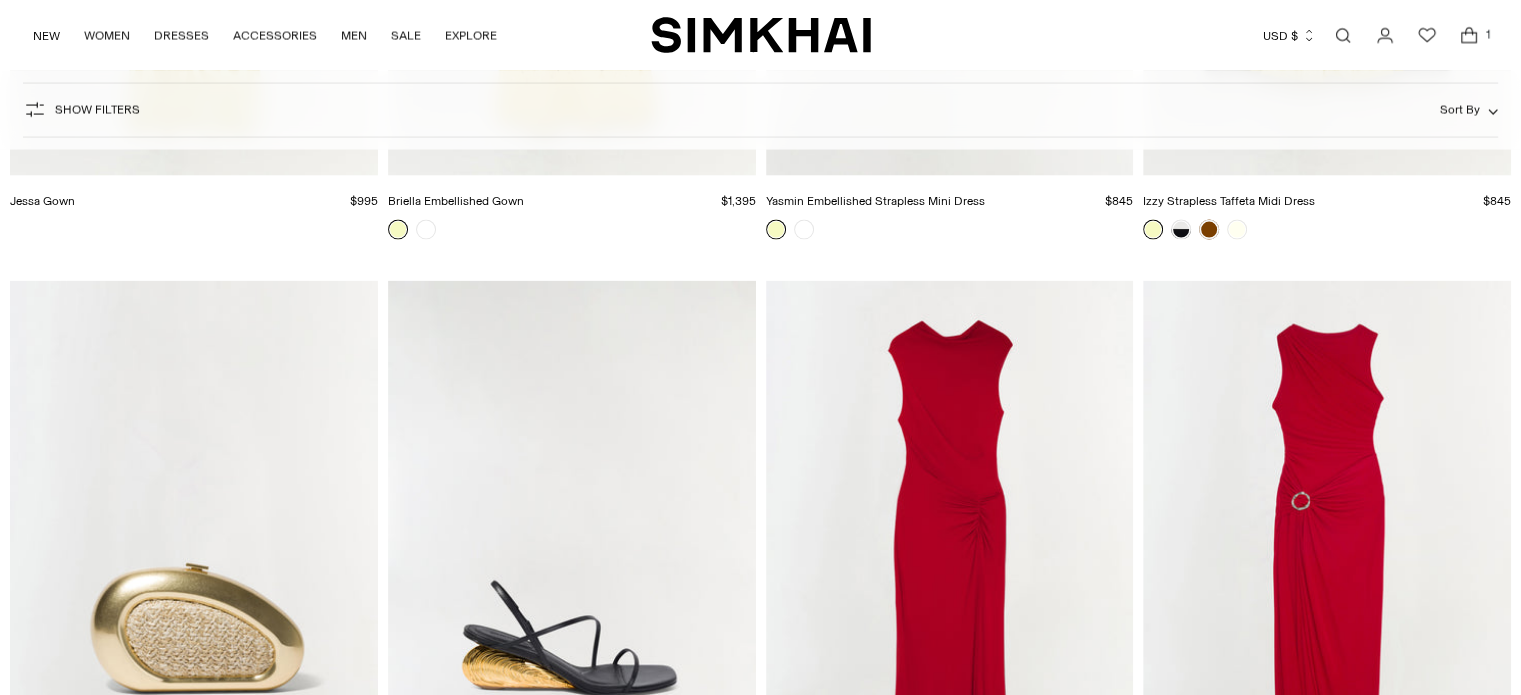 scroll, scrollTop: 3904, scrollLeft: 0, axis: vertical 